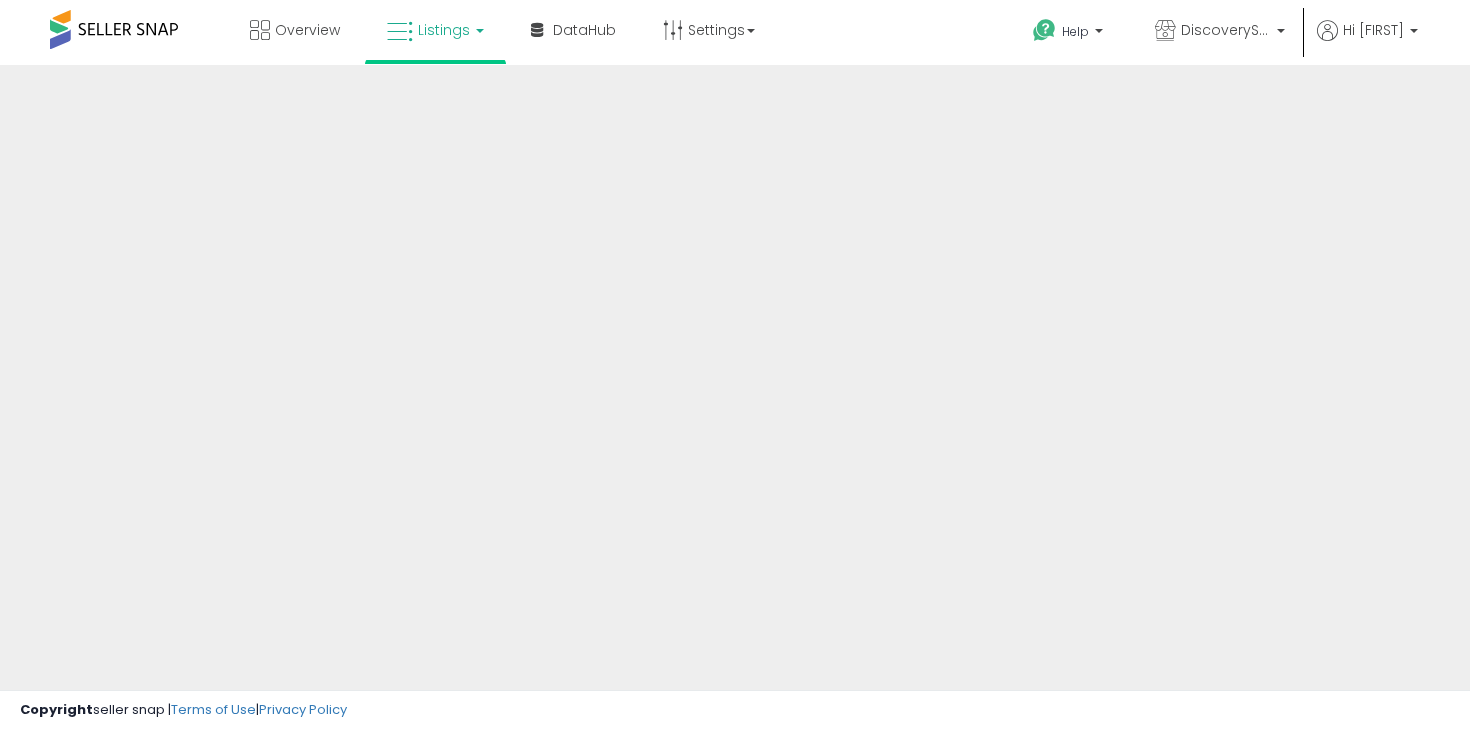 scroll, scrollTop: 0, scrollLeft: 0, axis: both 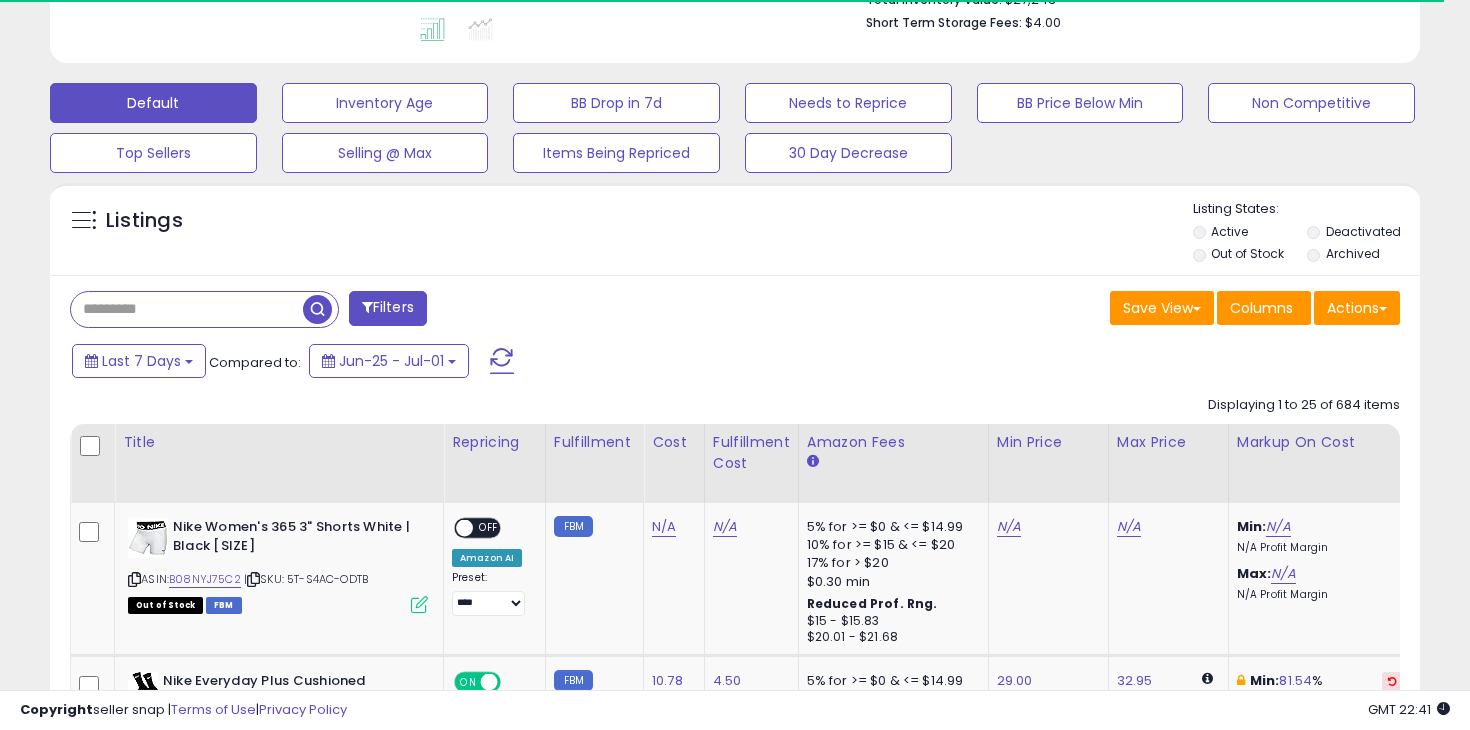 click at bounding box center [187, 309] 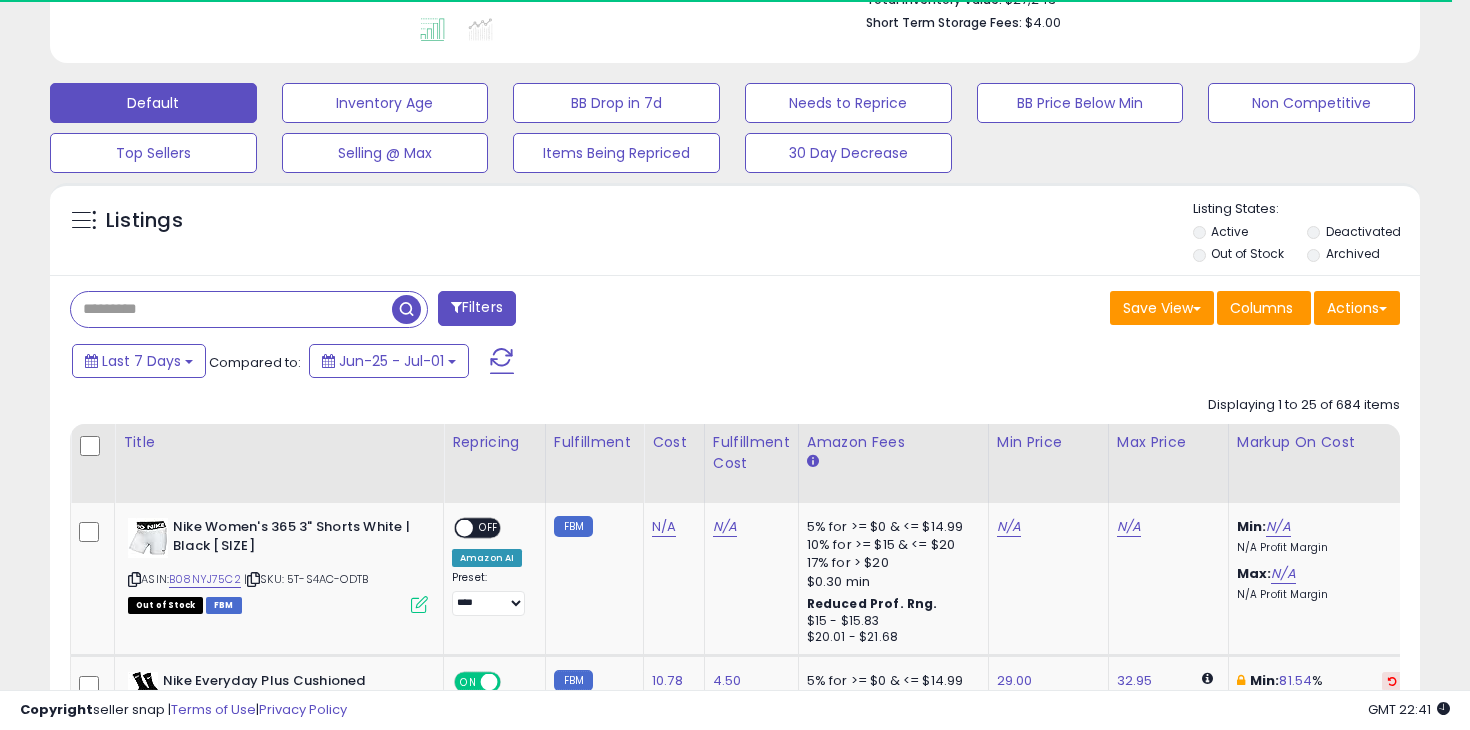 paste on "**********" 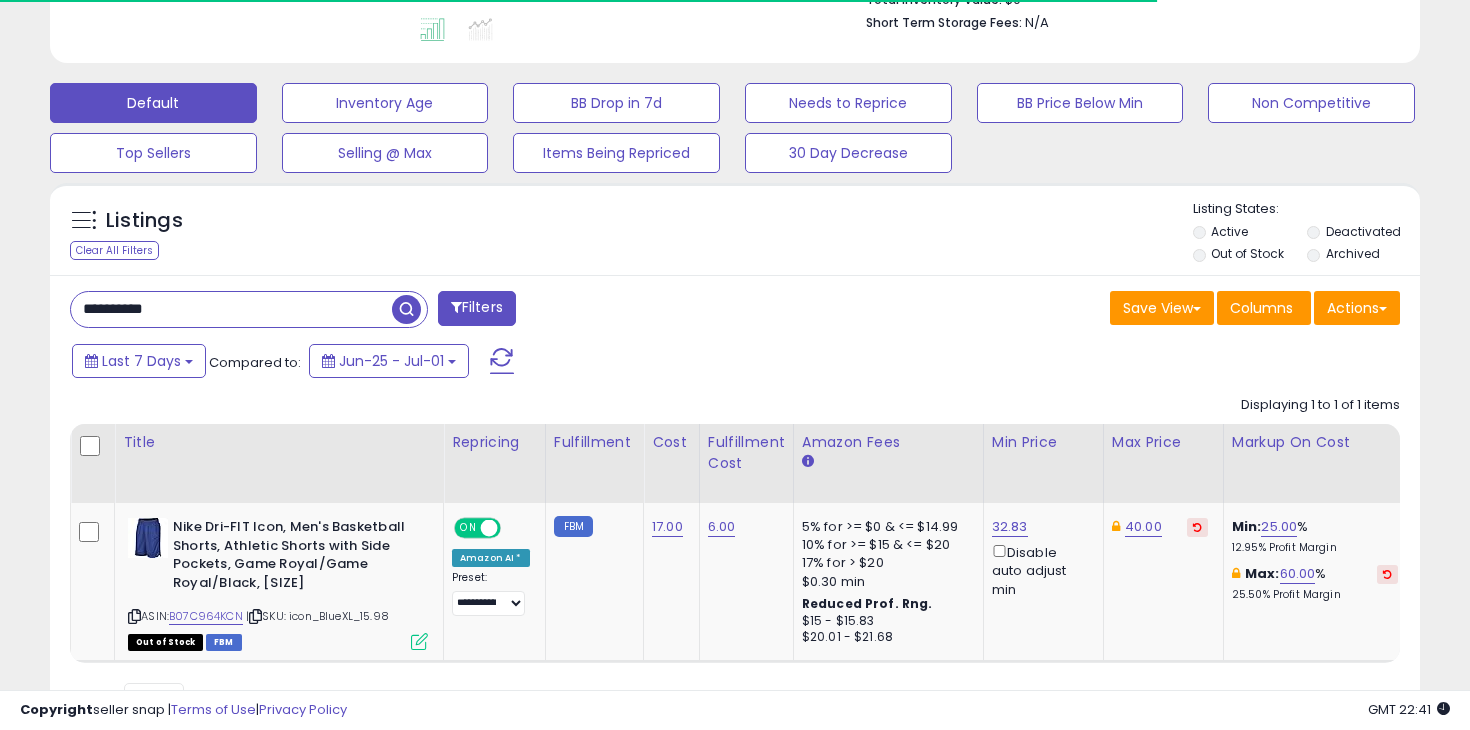 scroll, scrollTop: 634, scrollLeft: 0, axis: vertical 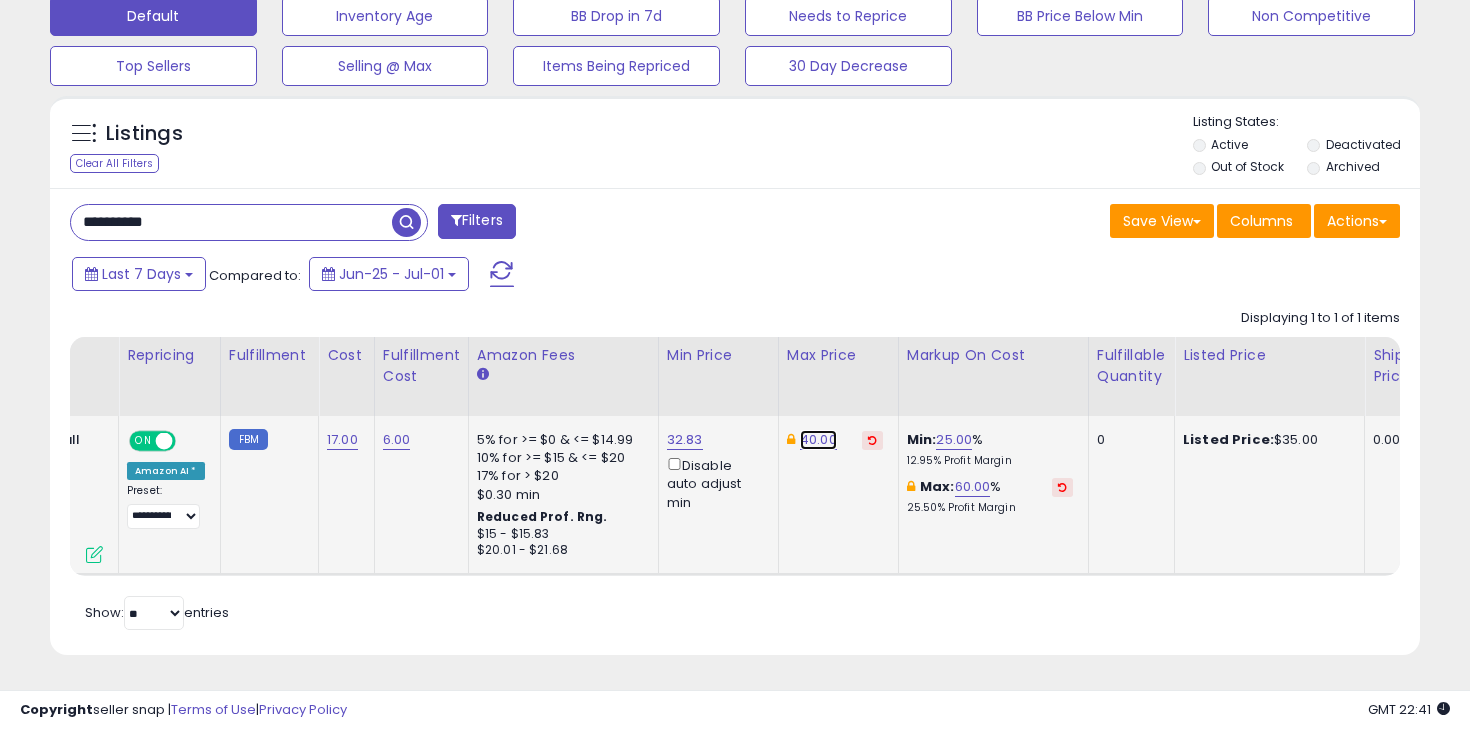 click on "40.00" at bounding box center [818, 440] 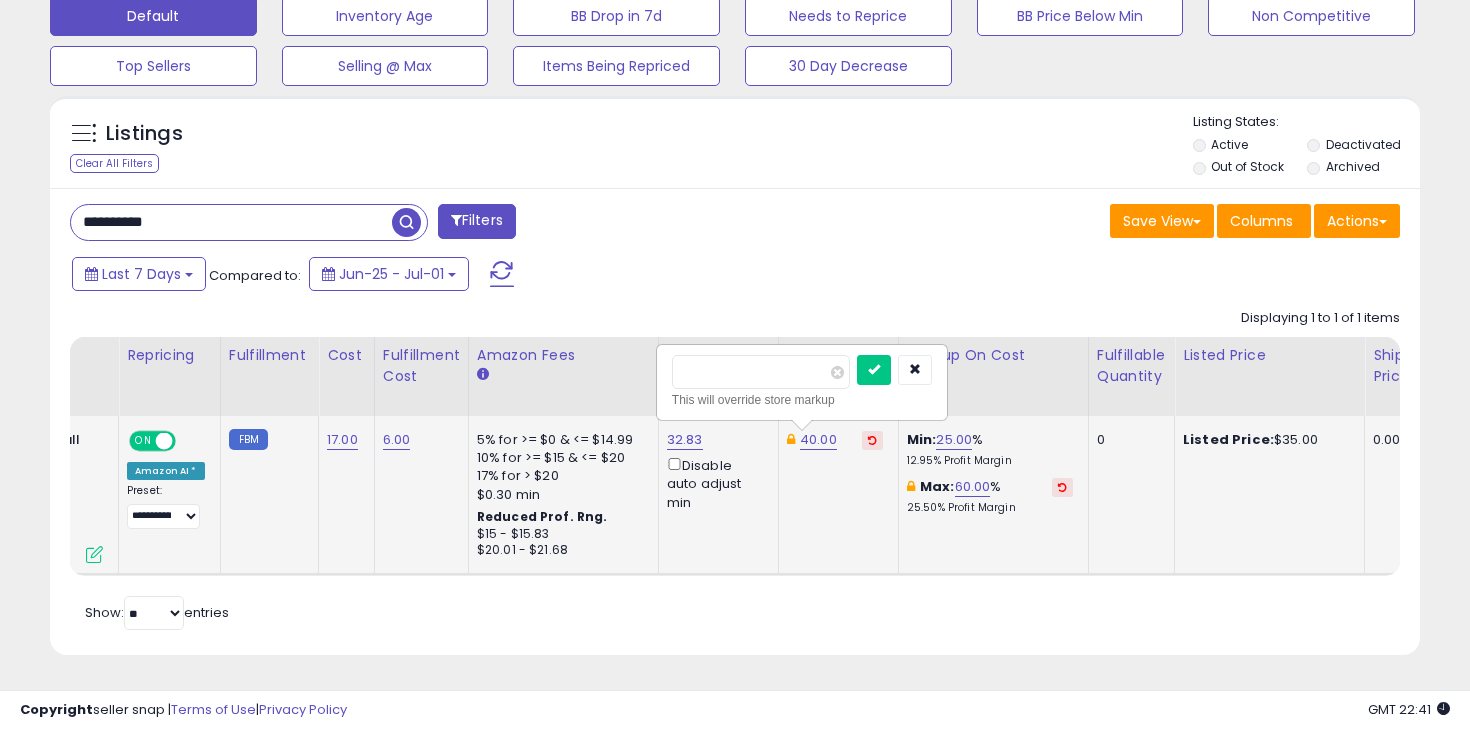 click on "*****" at bounding box center [761, 372] 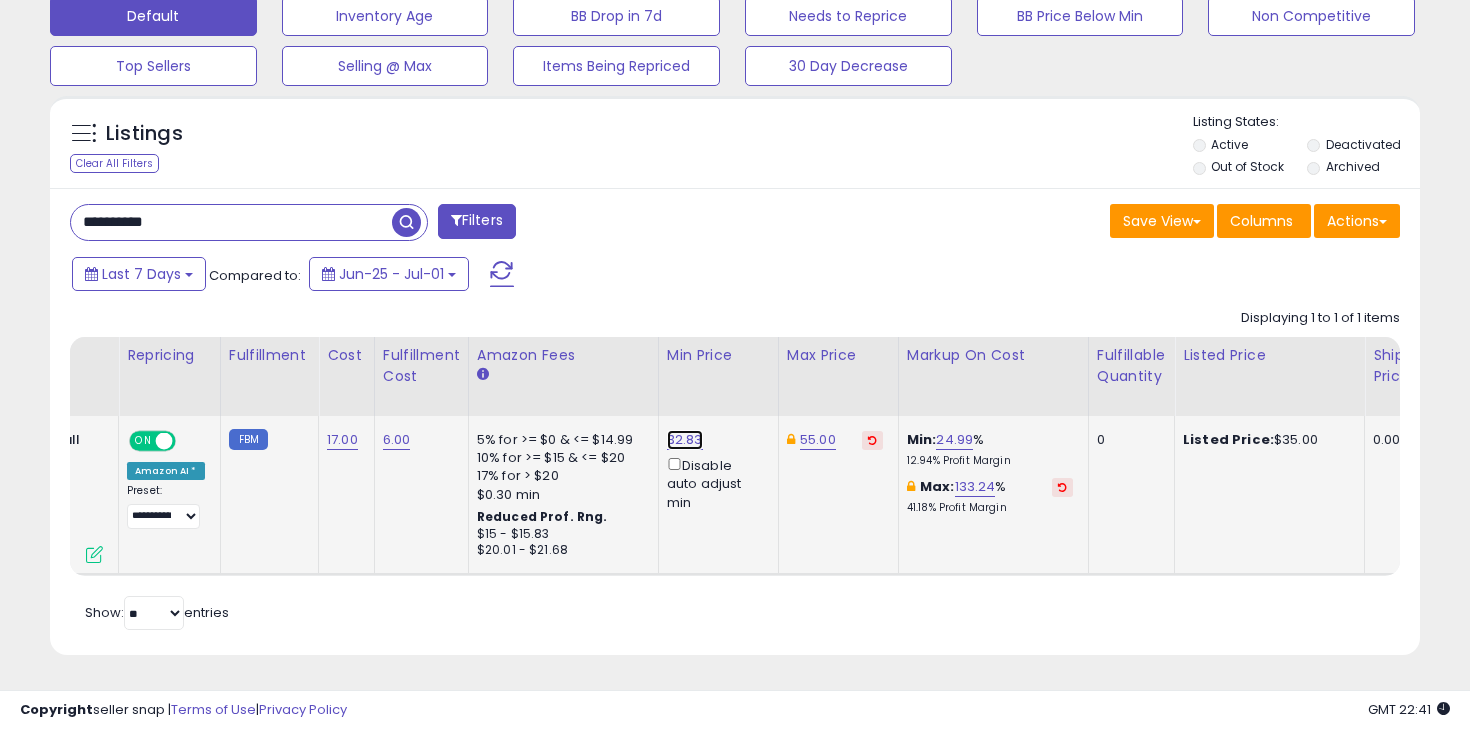 click on "32.83" at bounding box center (685, 440) 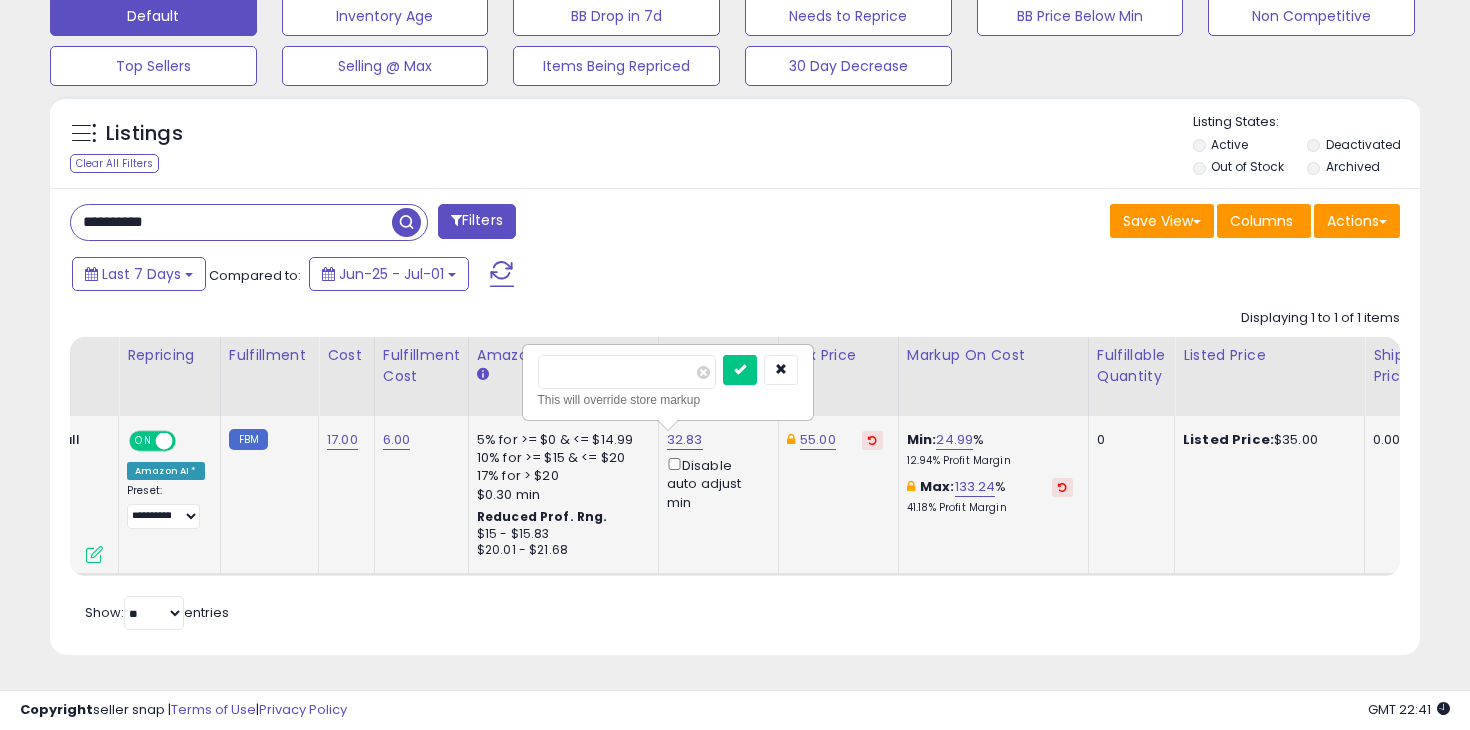 click on "*****" at bounding box center (627, 372) 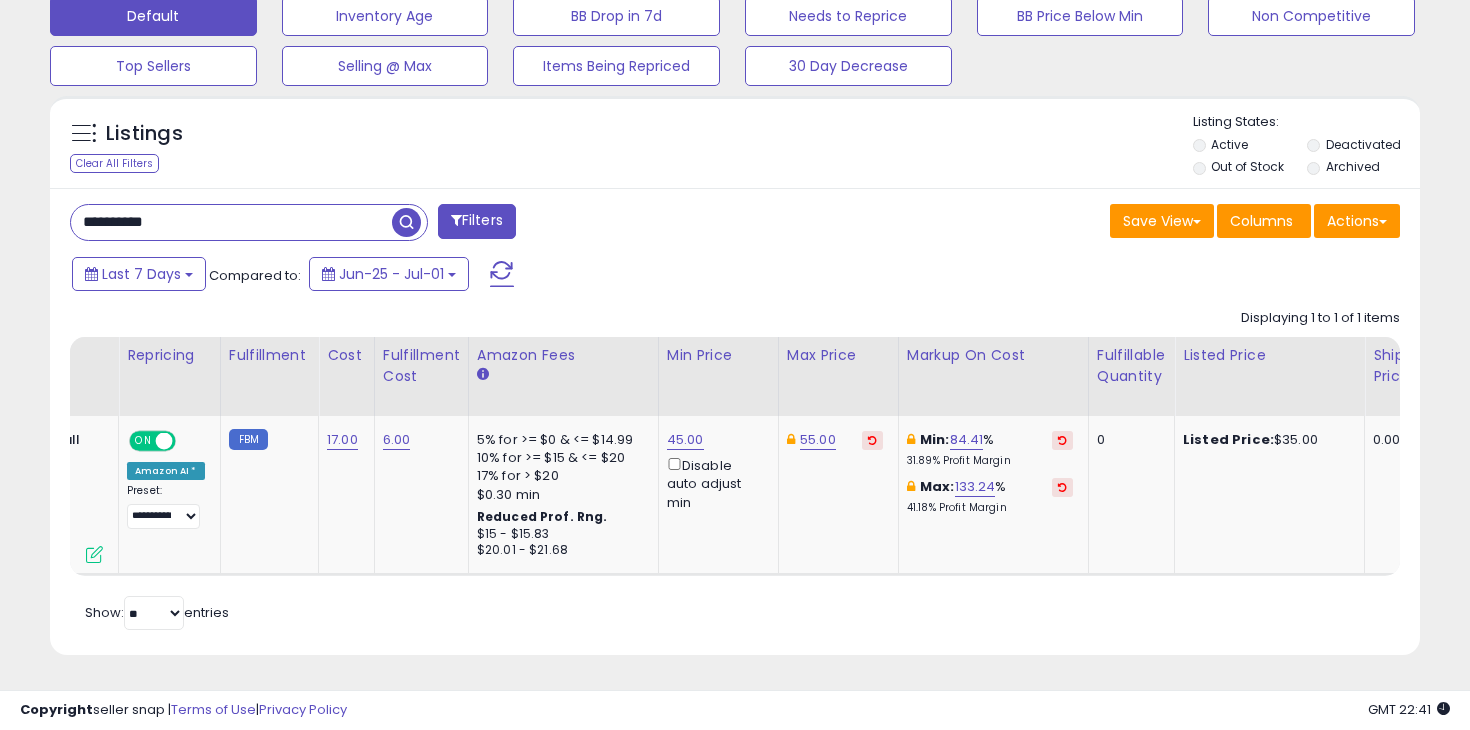 click on "Last 7 Days
Compared to:
Jun-25 - Jul-01" at bounding box center (566, 276) 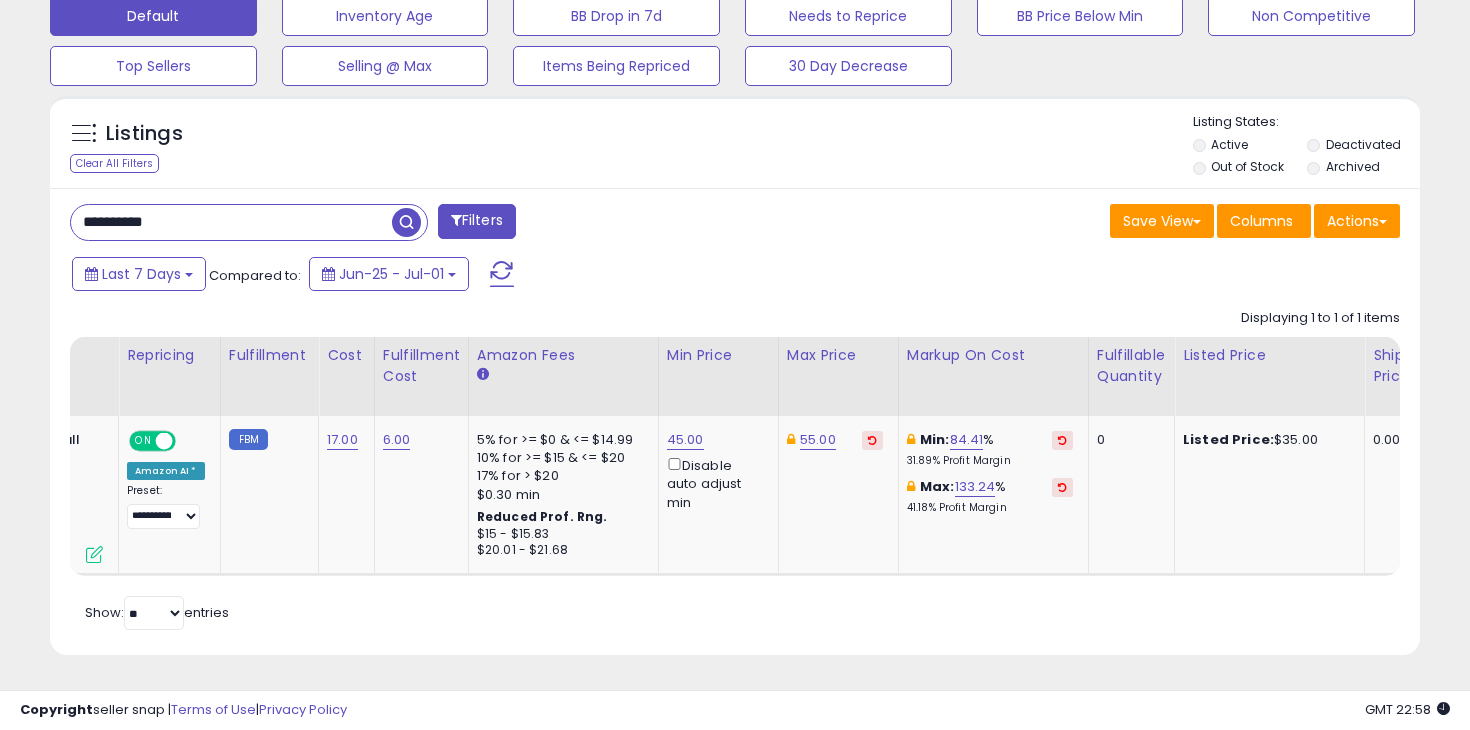 click on "**********" at bounding box center [231, 222] 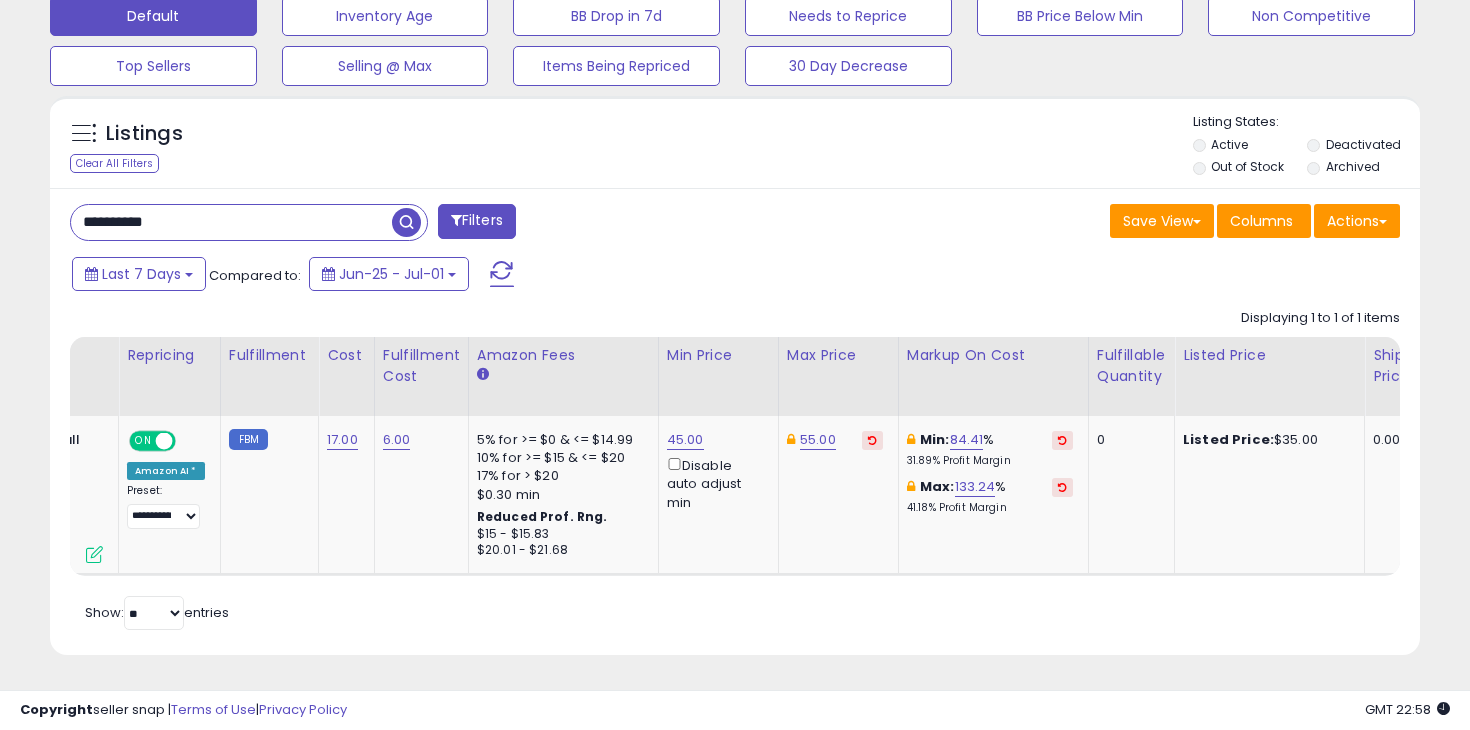 paste 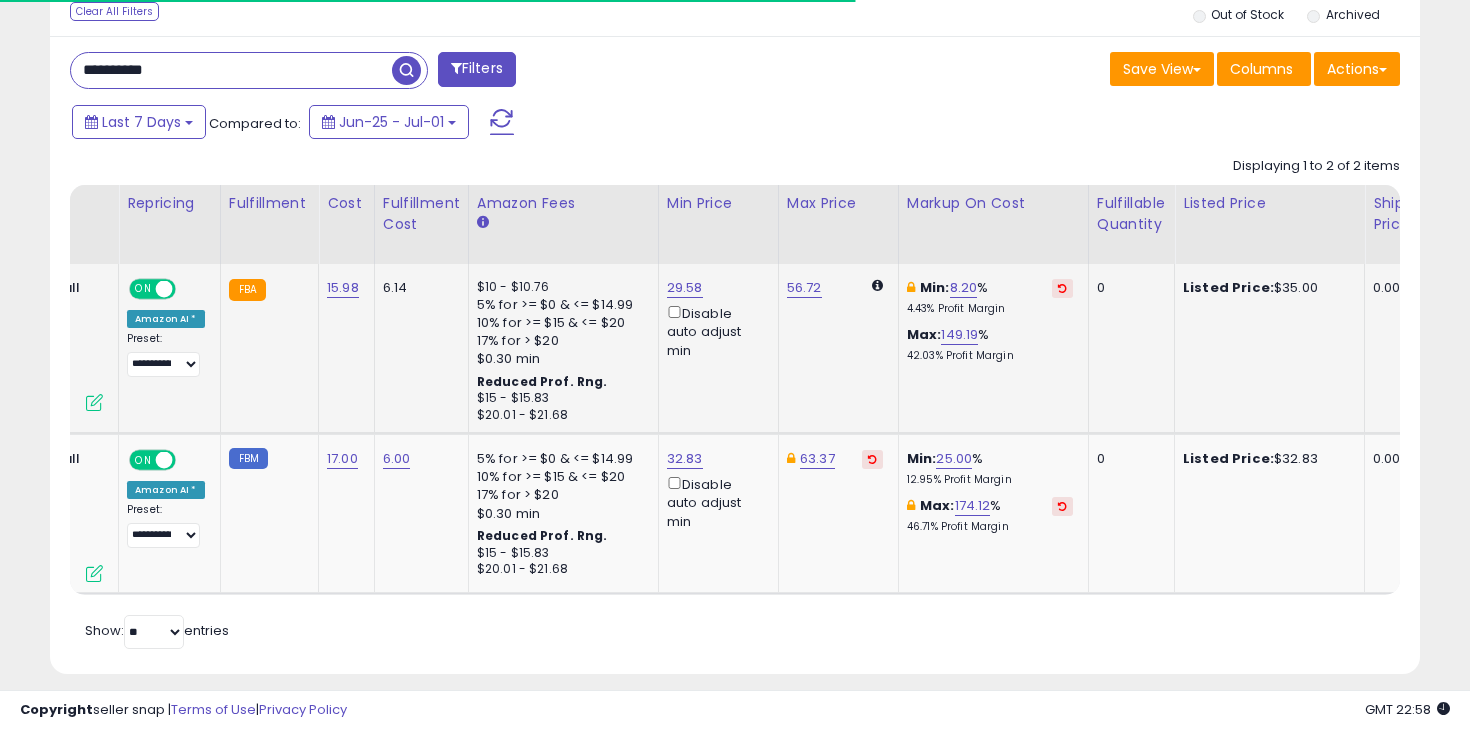 scroll, scrollTop: 805, scrollLeft: 0, axis: vertical 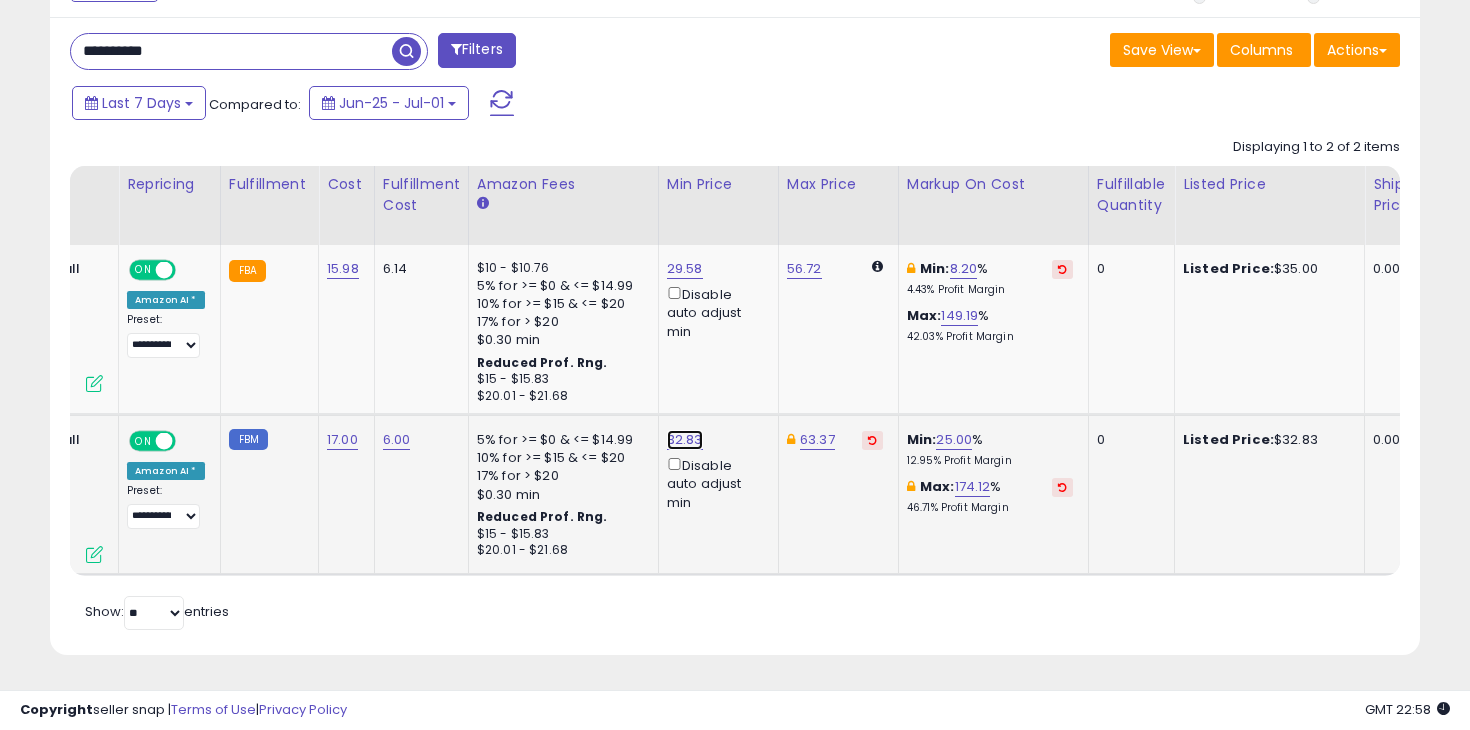 click on "32.83" at bounding box center [685, 269] 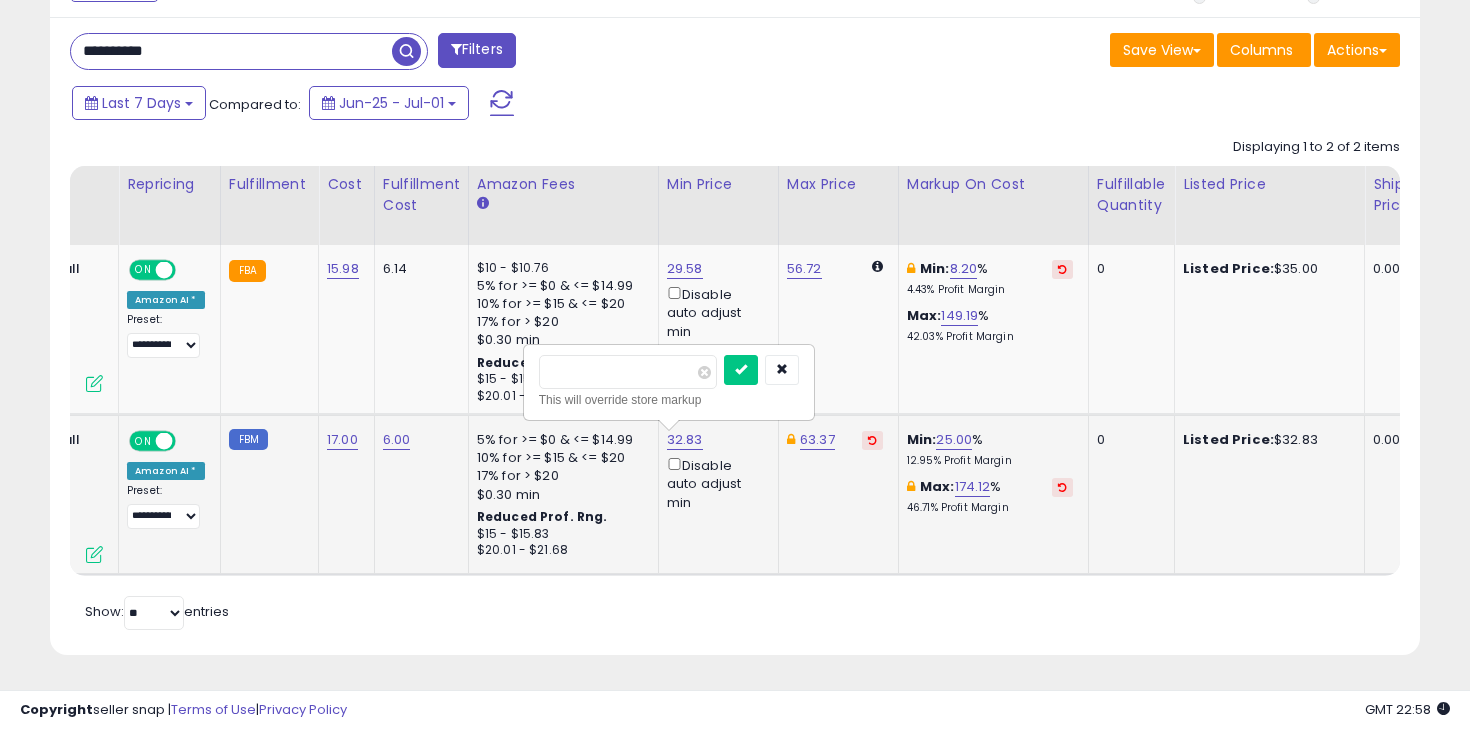 click on "*****" at bounding box center (628, 372) 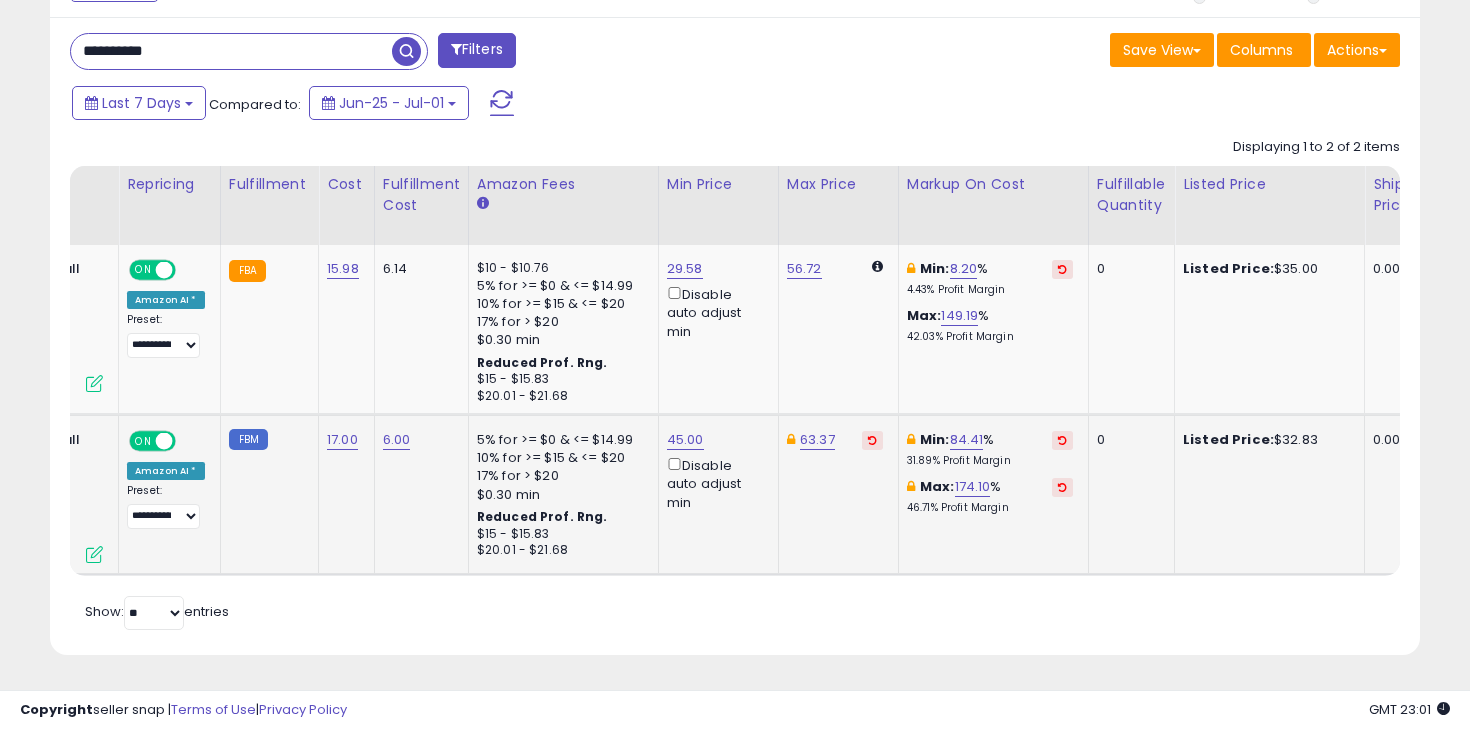 click on "**********" at bounding box center (231, 51) 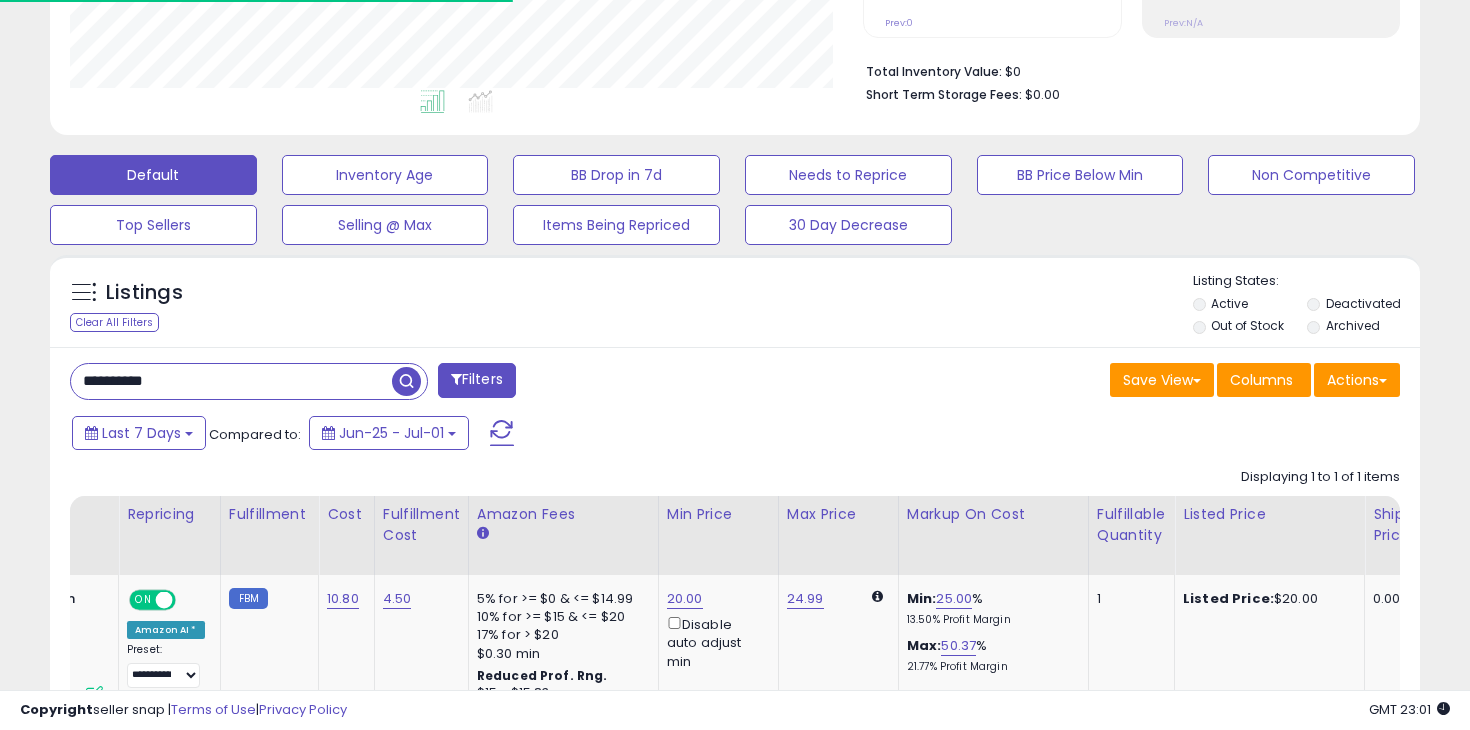 scroll, scrollTop: 629, scrollLeft: 0, axis: vertical 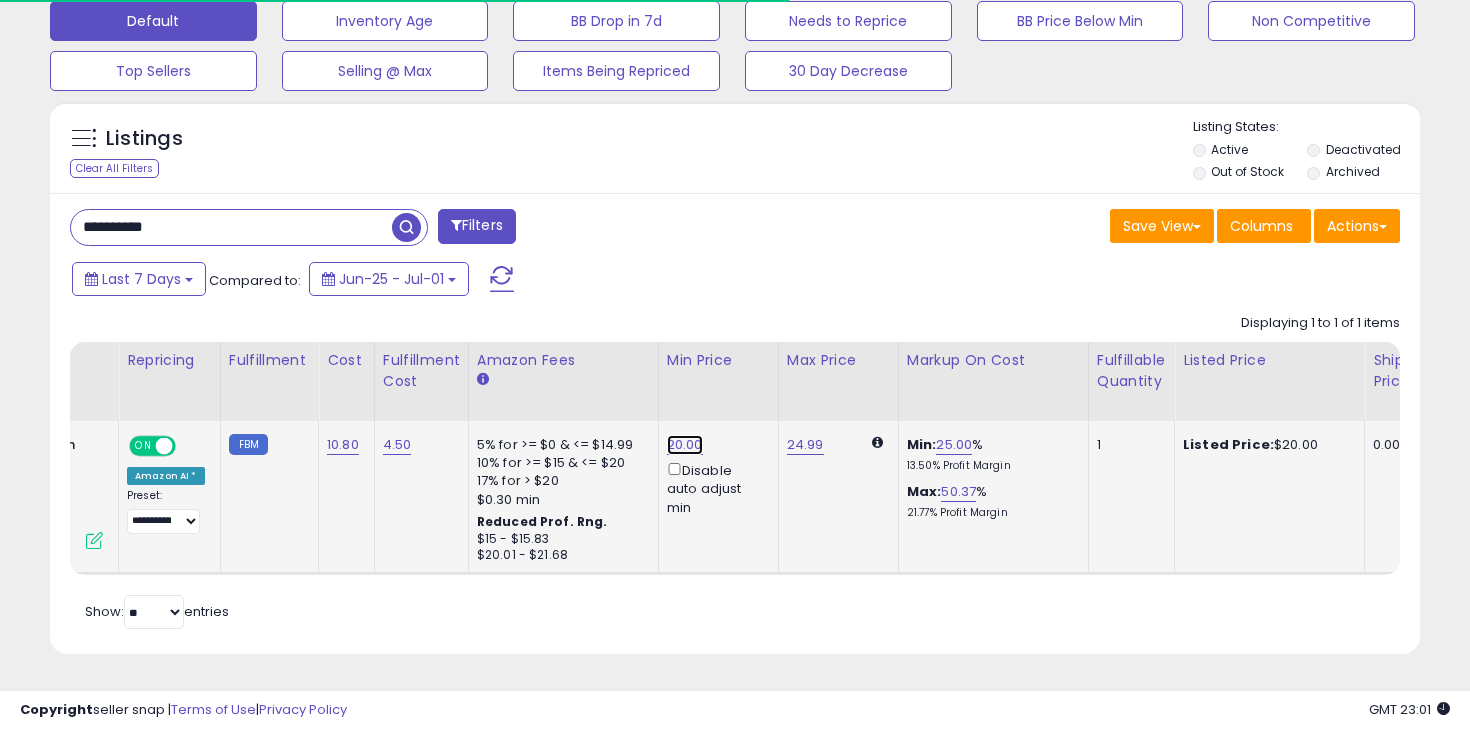 click on "20.00" at bounding box center (685, 445) 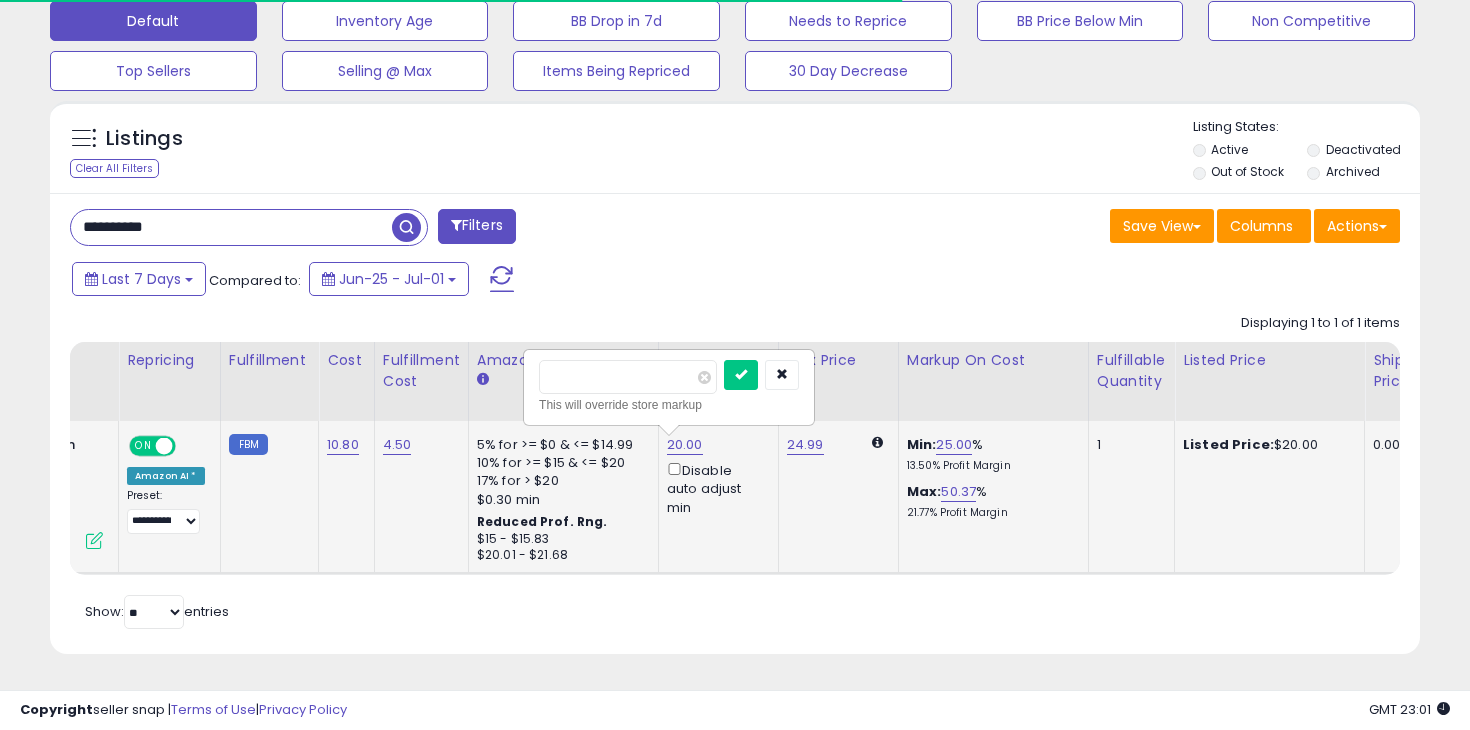 scroll, scrollTop: 999590, scrollLeft: 999206, axis: both 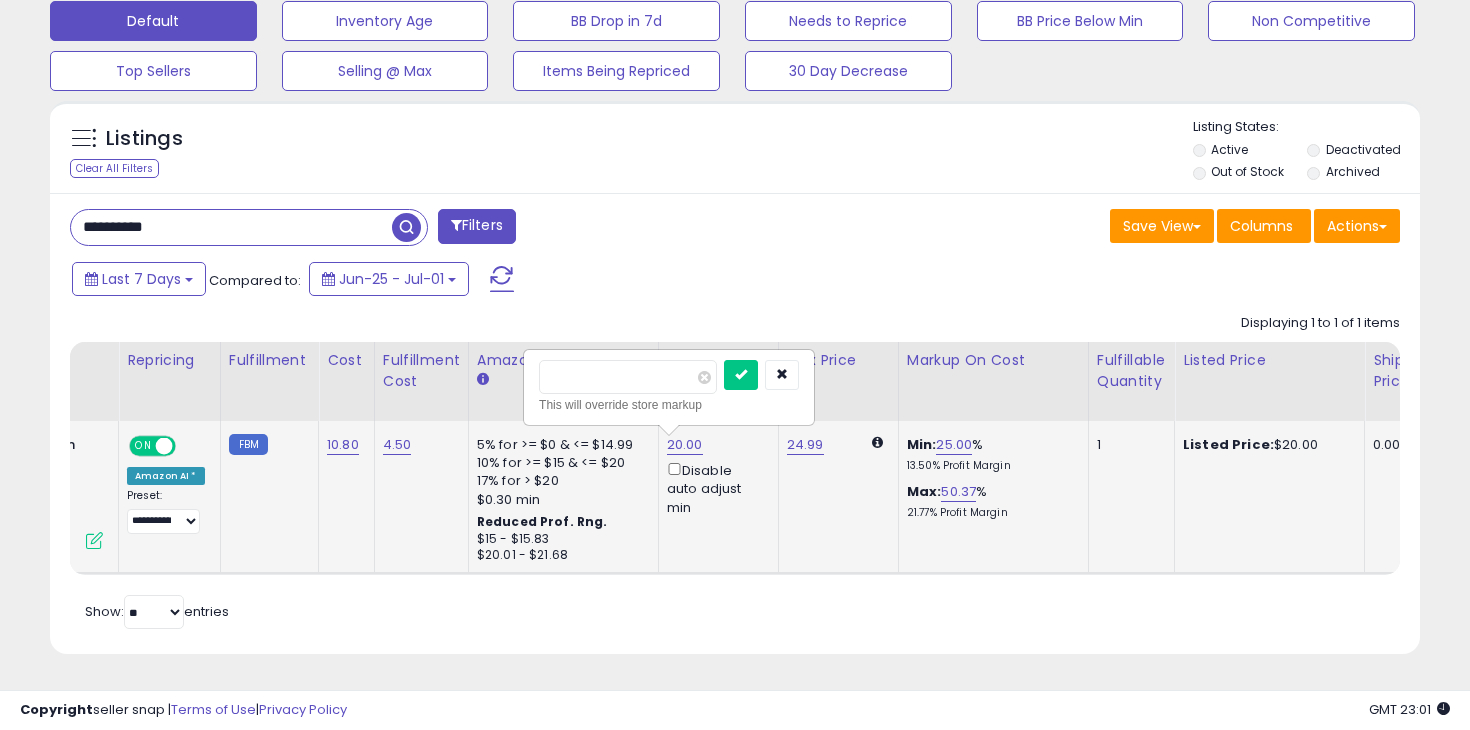 click on "*****" at bounding box center (628, 377) 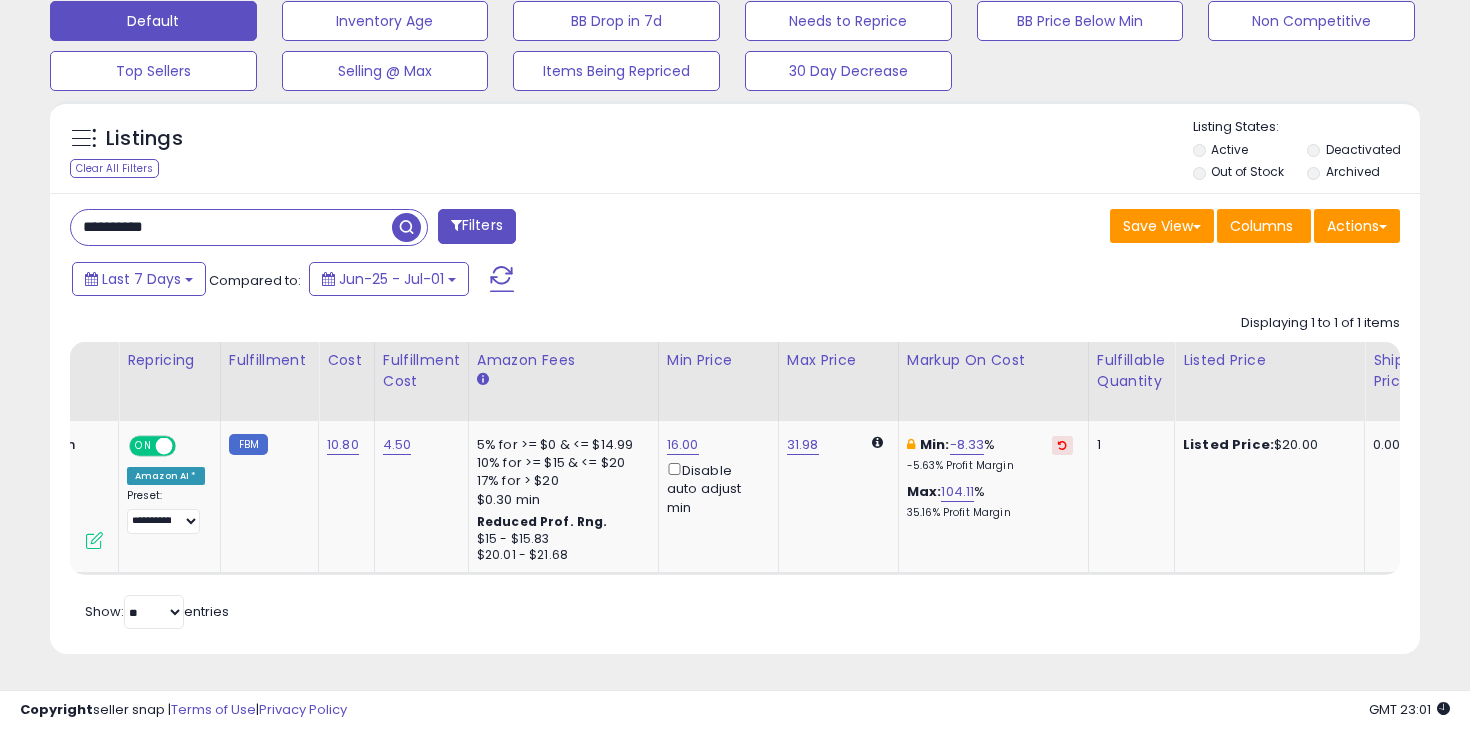 click on "Last 7 Days
Compared to:
Jun-25 - Jul-01" at bounding box center (566, 281) 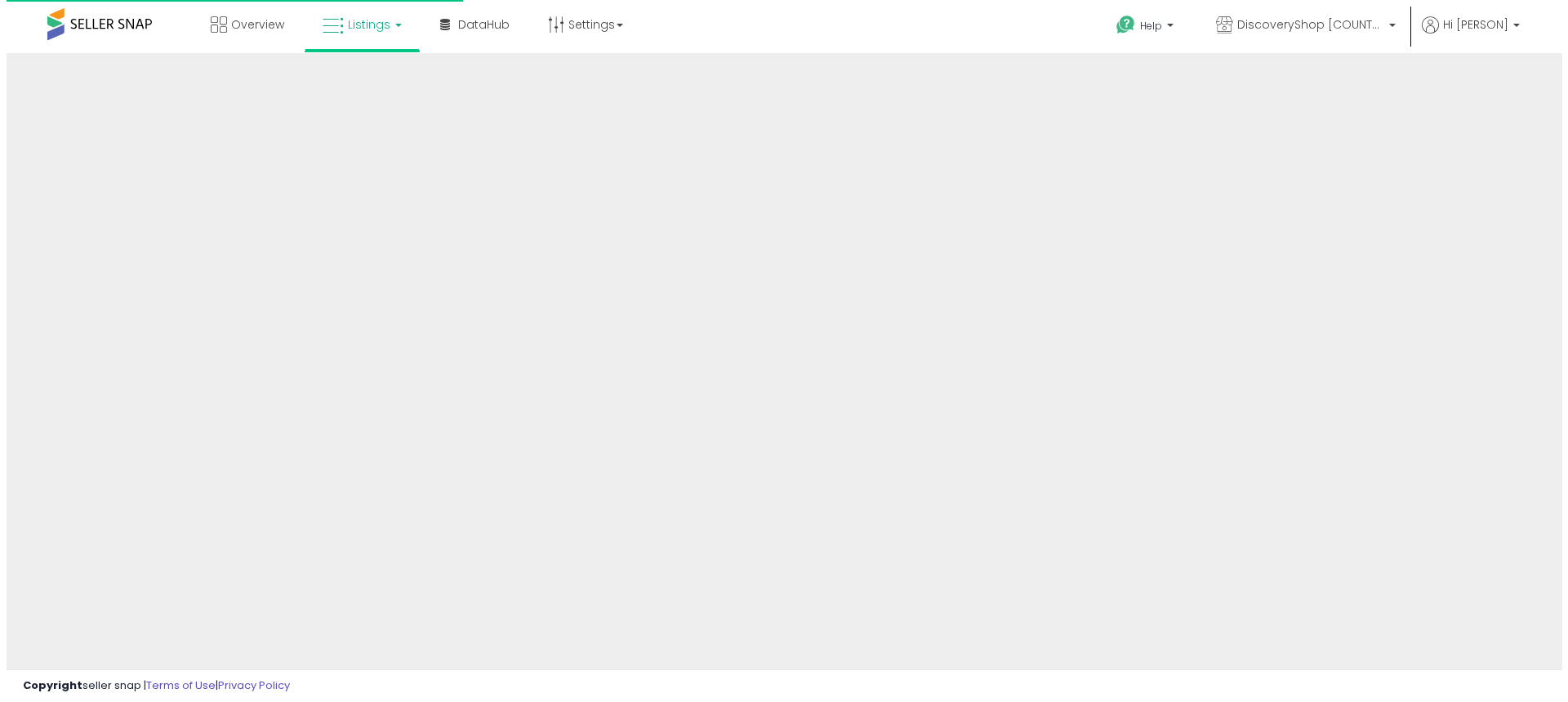 scroll, scrollTop: 0, scrollLeft: 0, axis: both 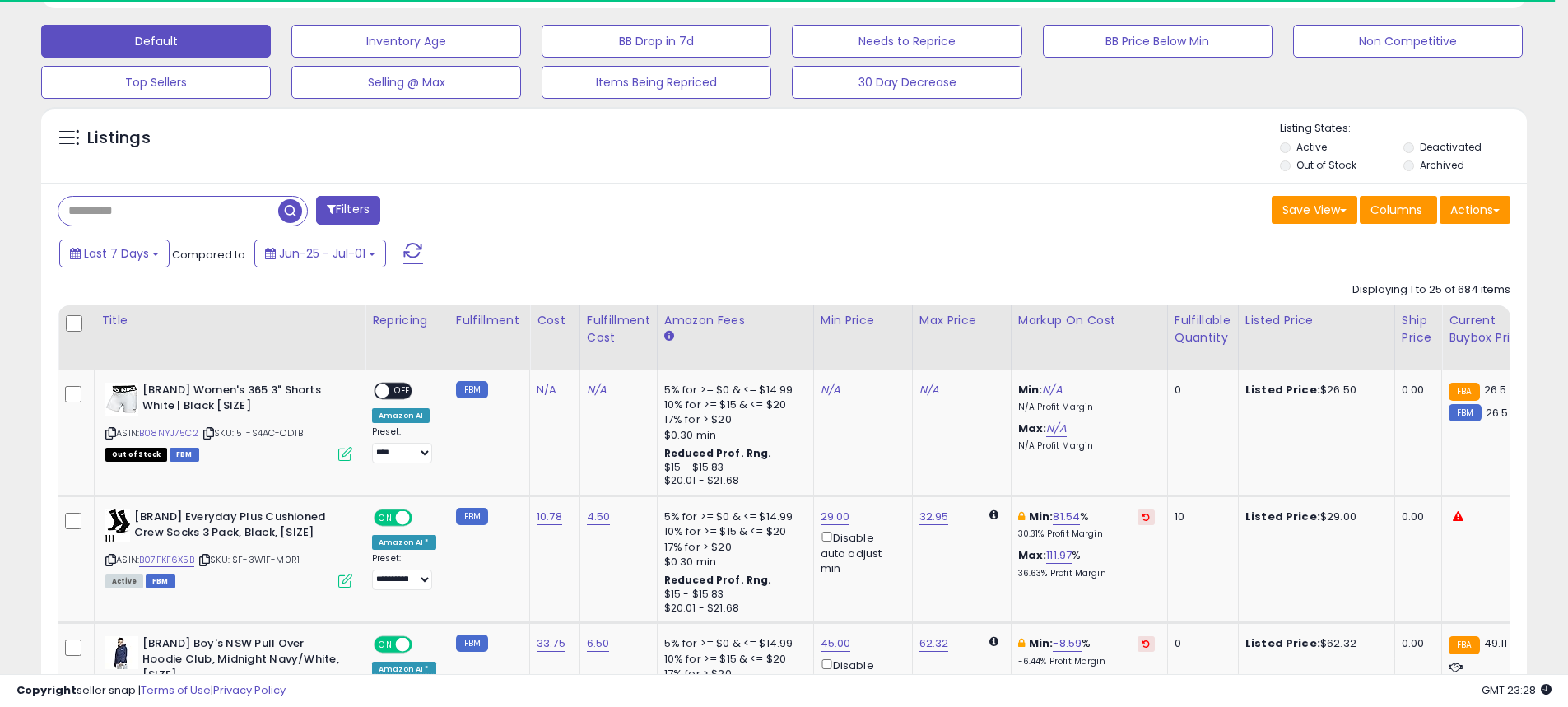 click at bounding box center [168, 211] 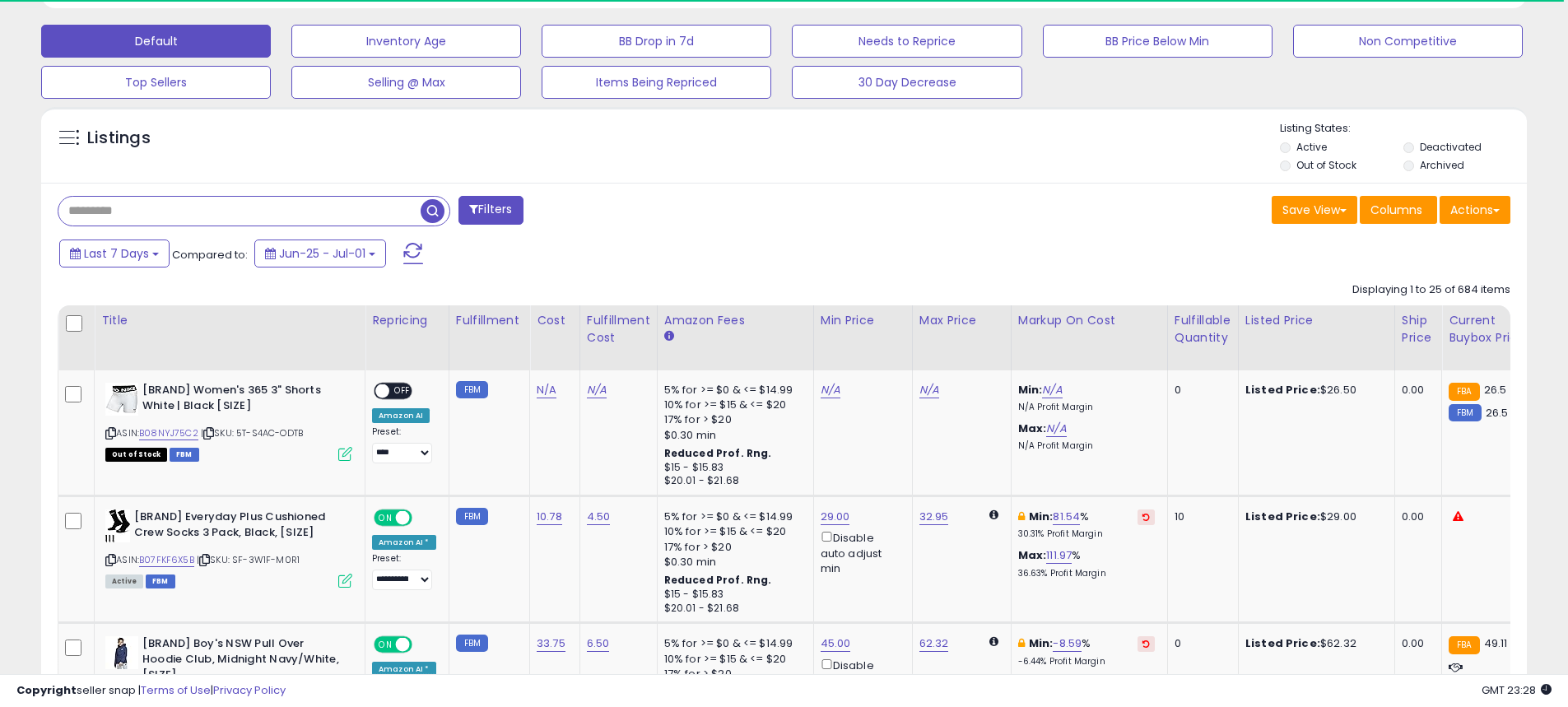 paste on "**********" 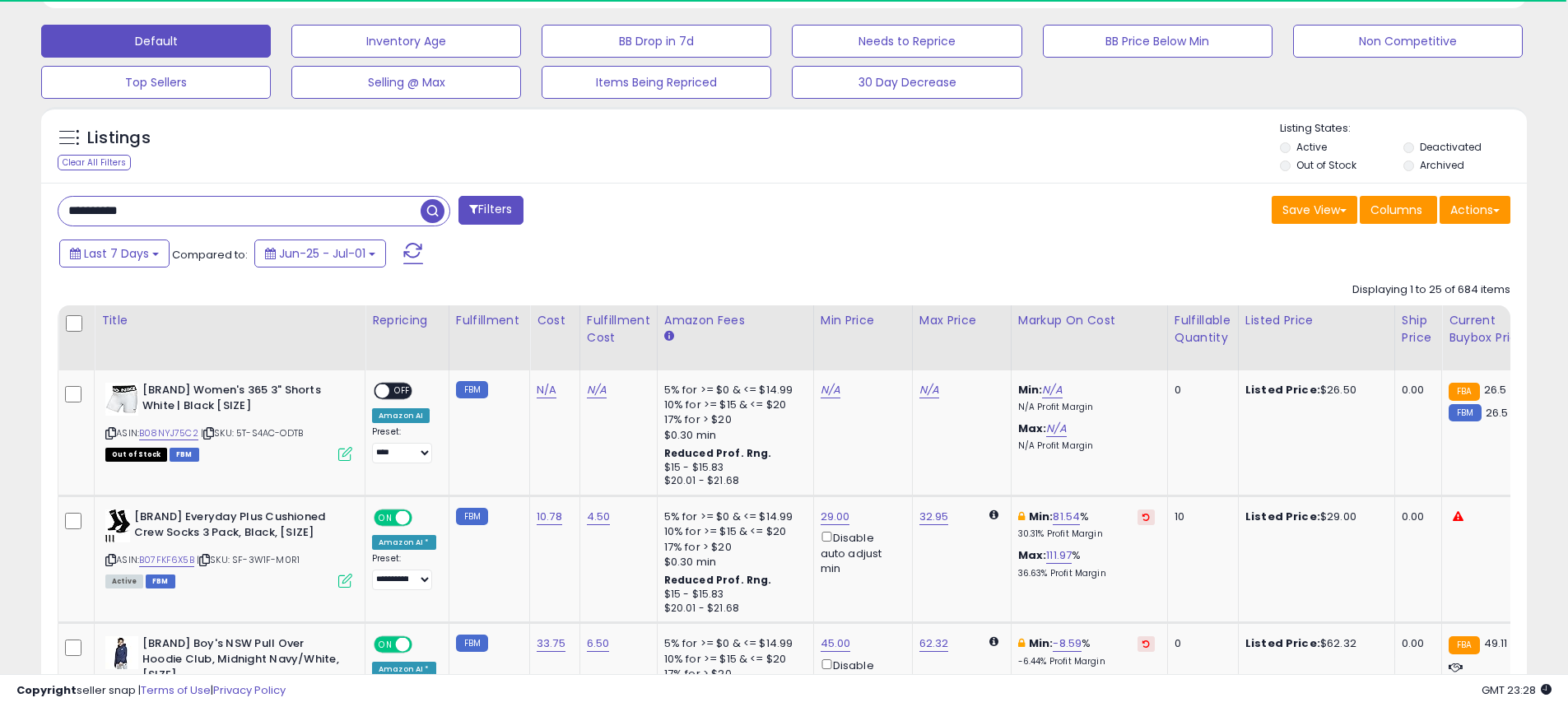 type on "**********" 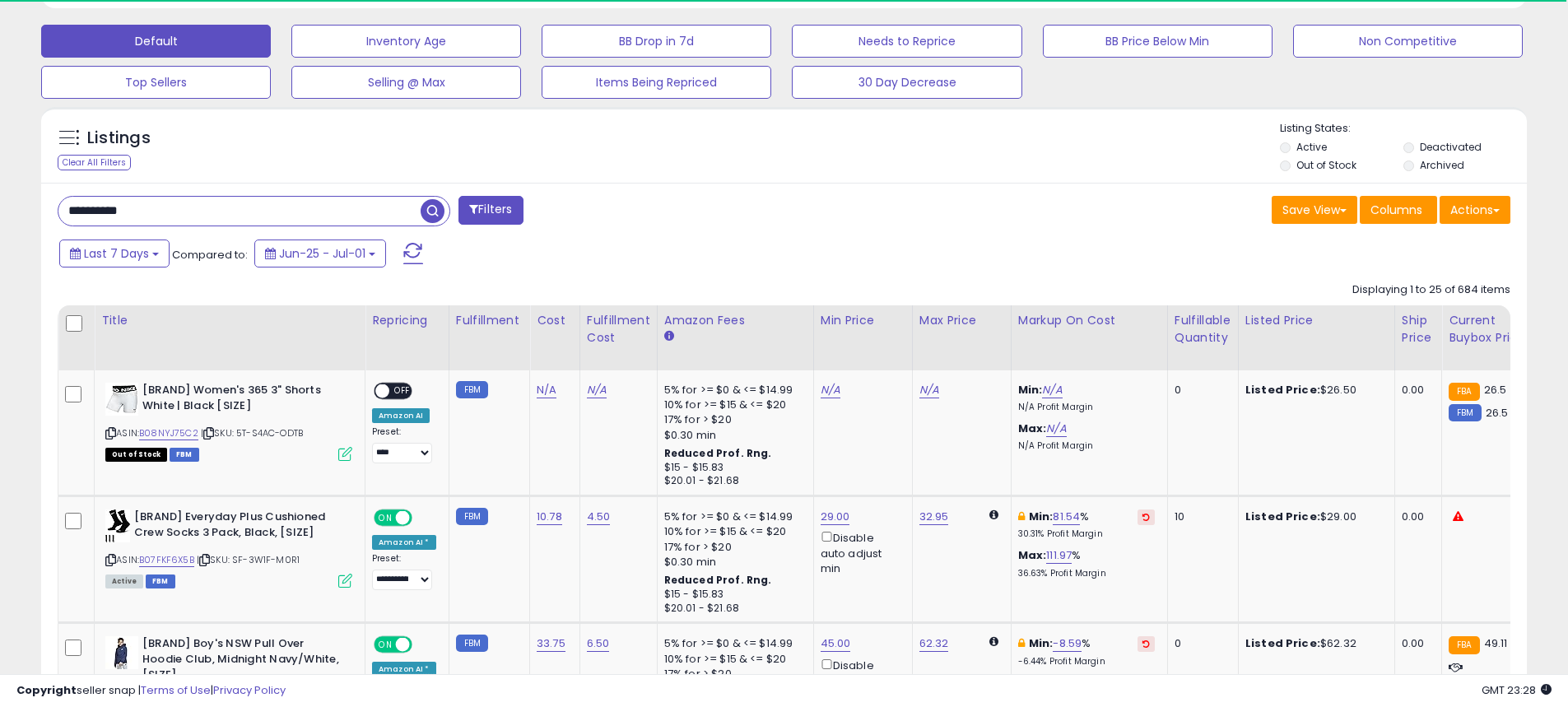 click at bounding box center [432, 211] 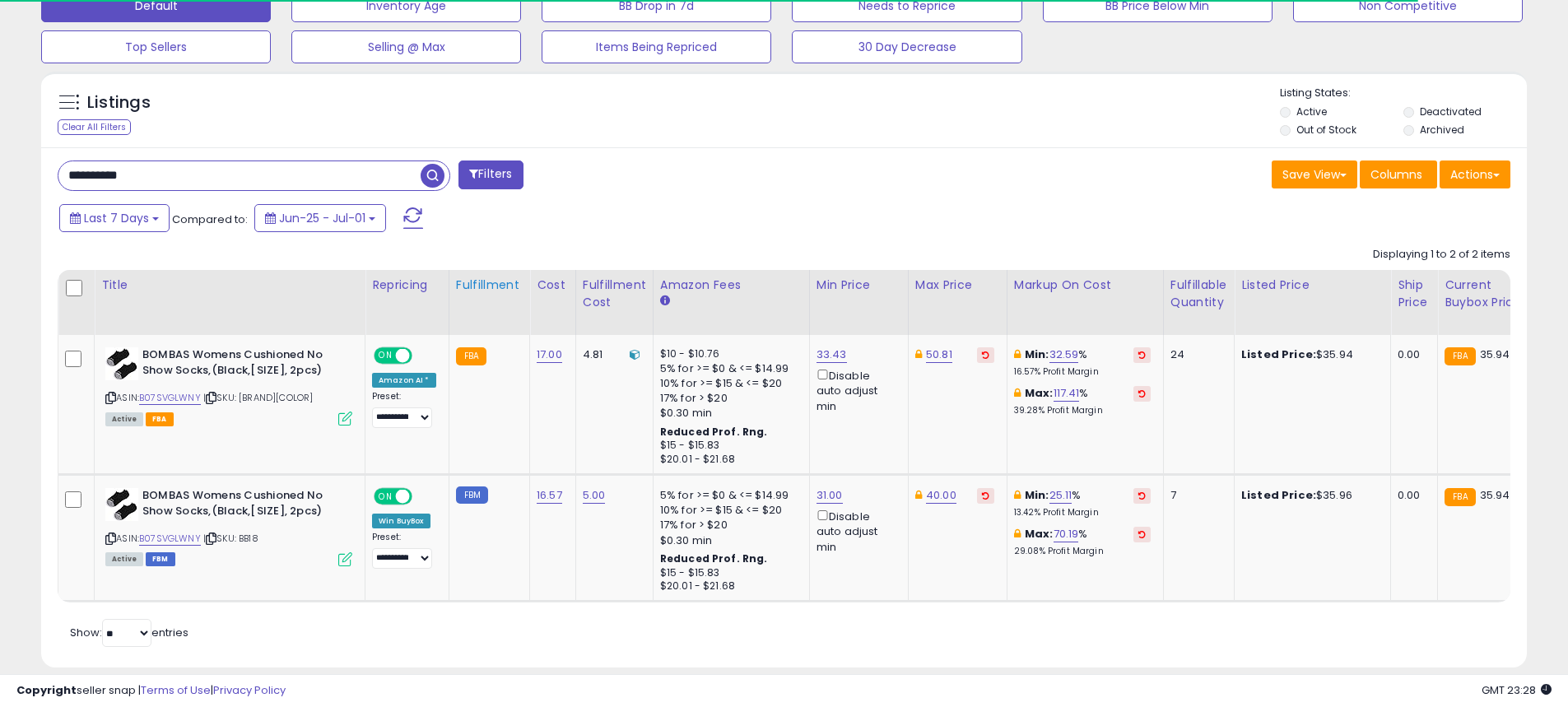 scroll, scrollTop: 564, scrollLeft: 0, axis: vertical 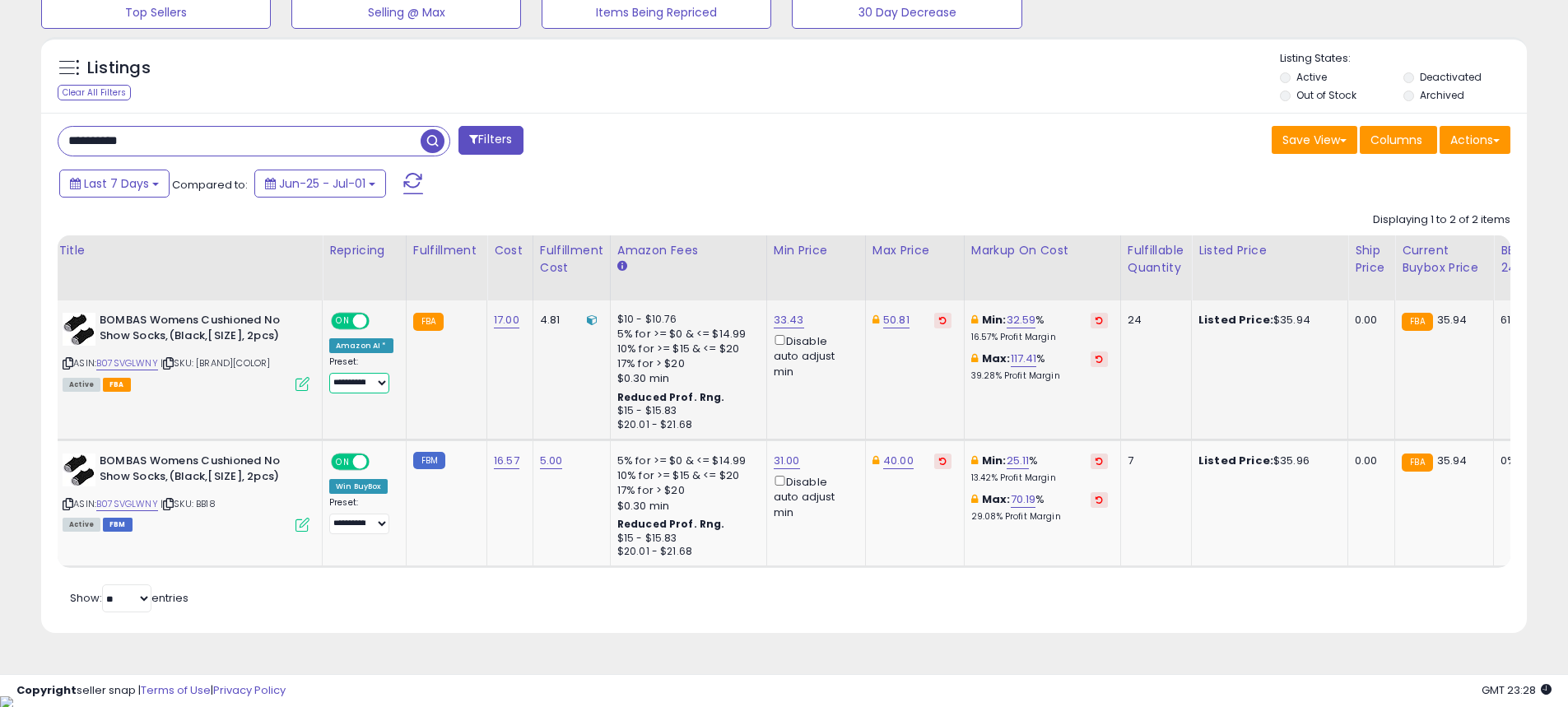 click on "**********" at bounding box center (359, 383) 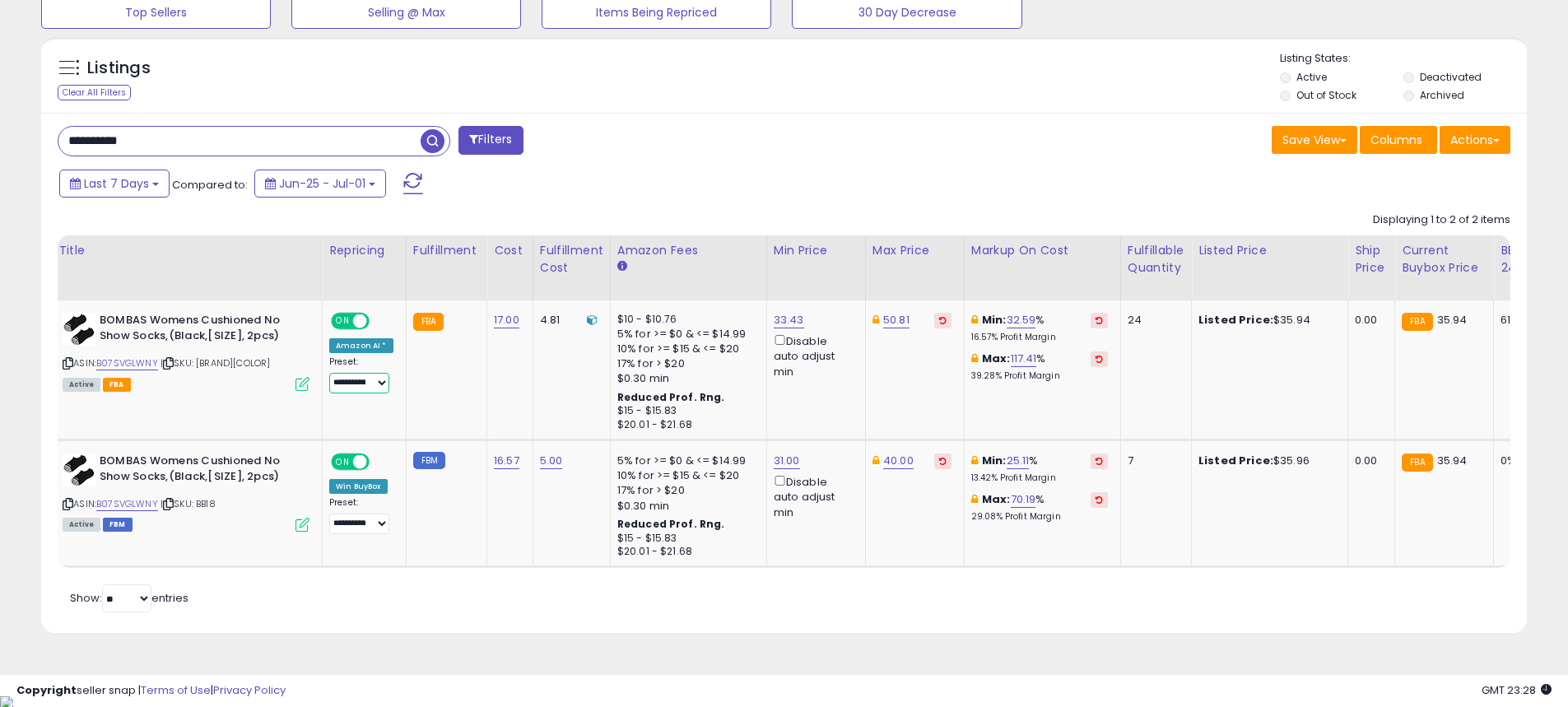 scroll, scrollTop: 0, scrollLeft: 225, axis: horizontal 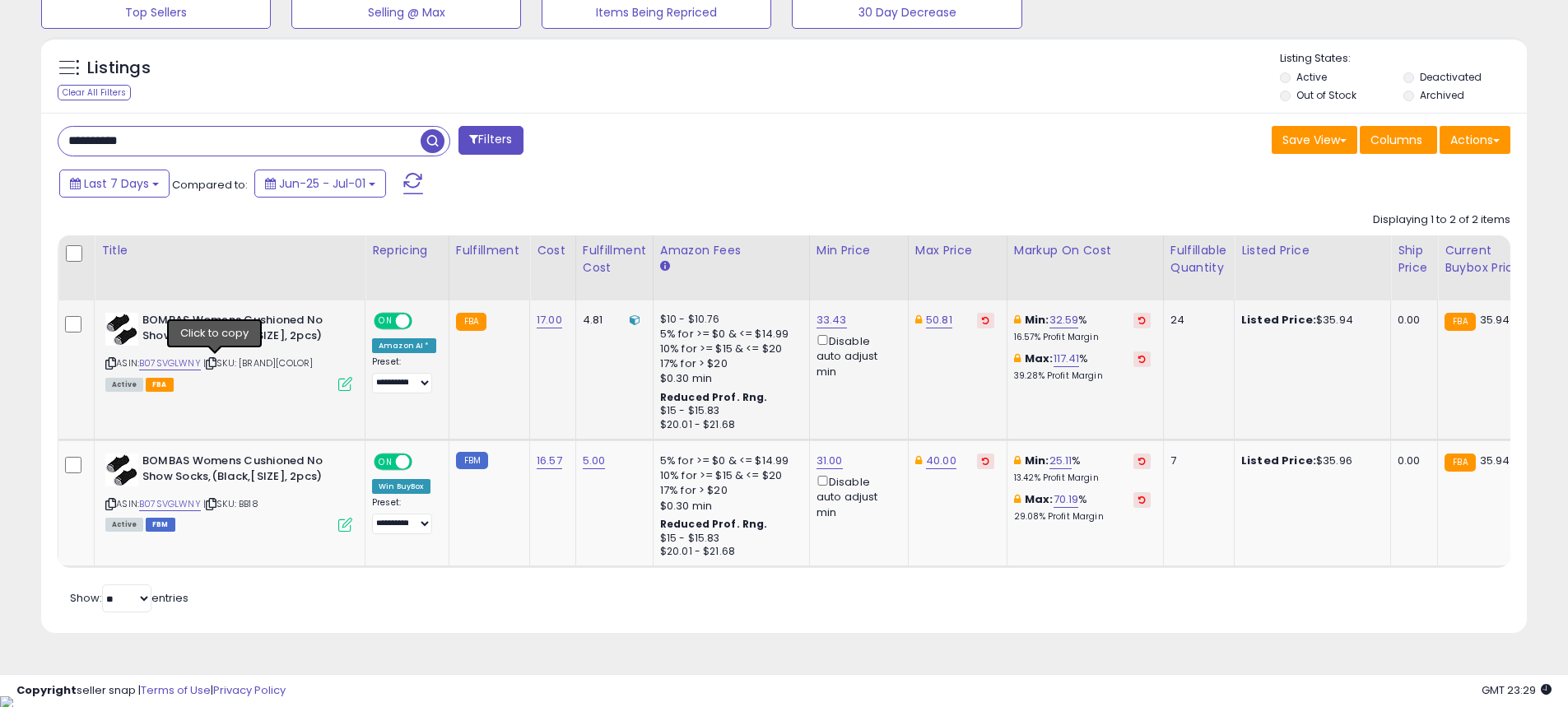 click at bounding box center (211, 363) 